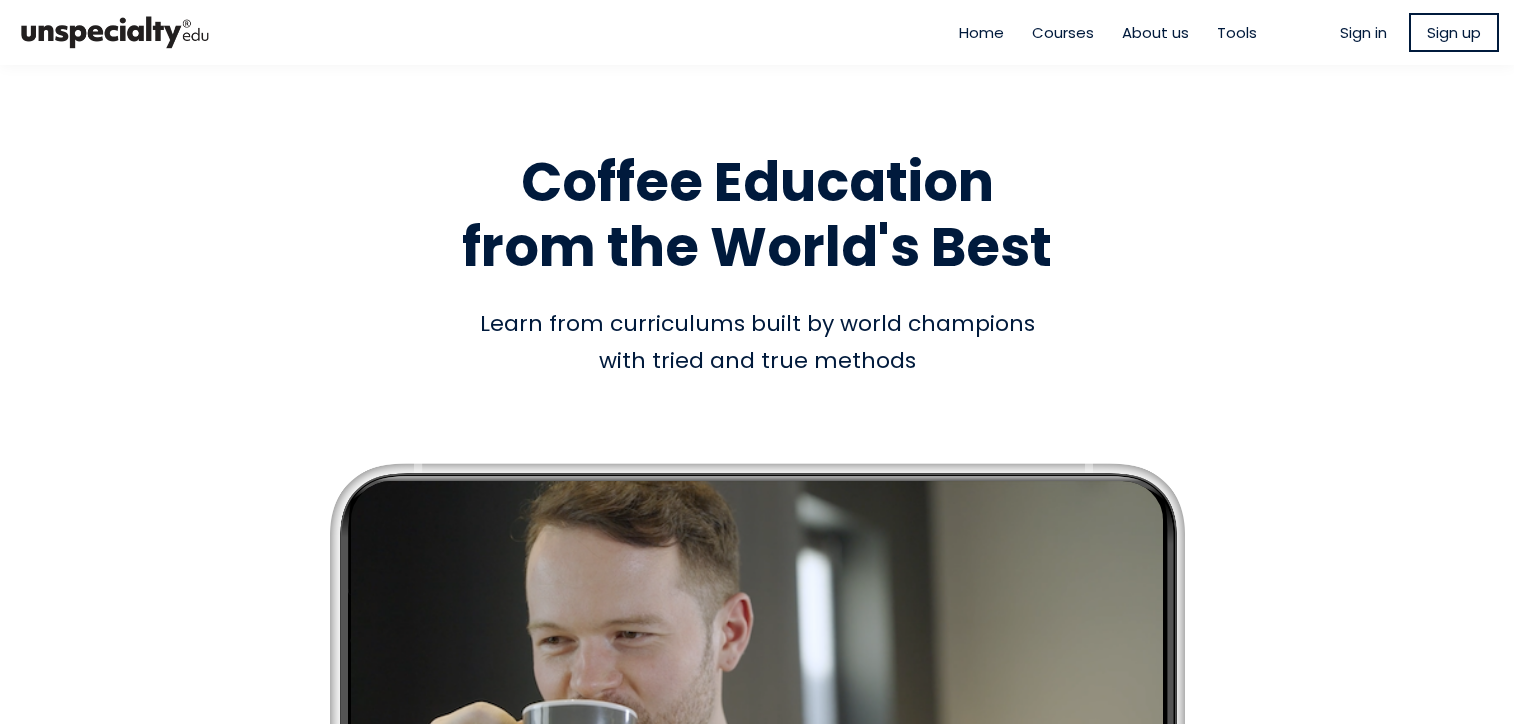 scroll, scrollTop: 0, scrollLeft: 0, axis: both 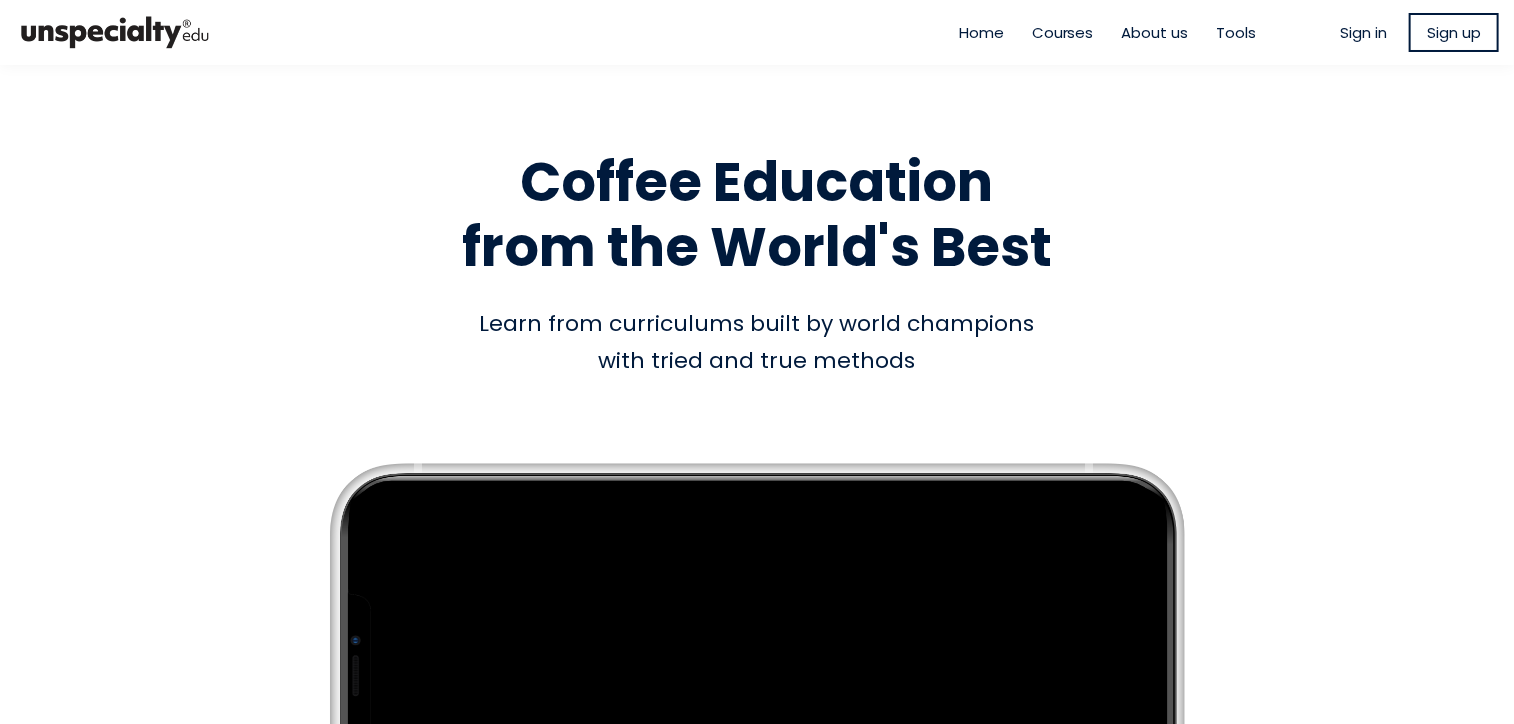 click on "Courses" at bounding box center (1063, 32) 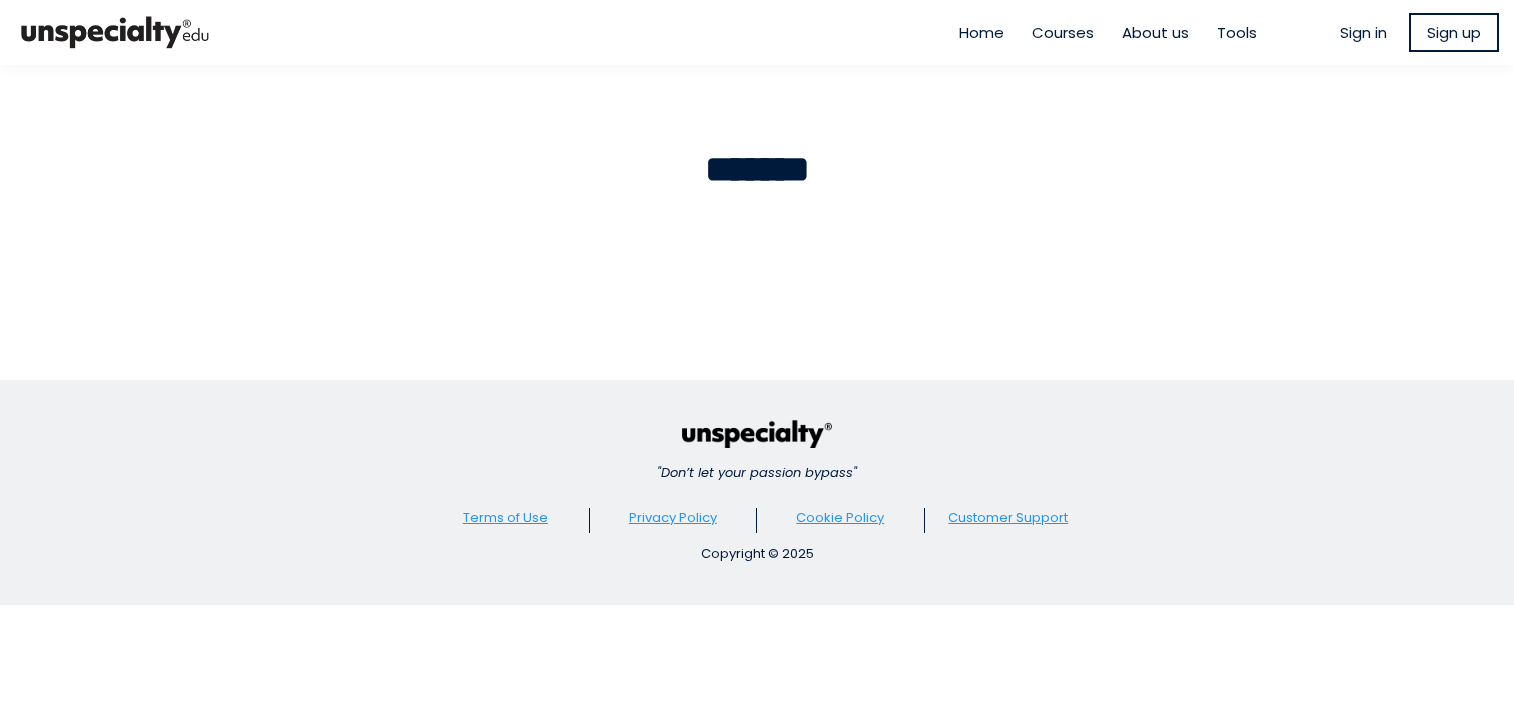 scroll, scrollTop: 0, scrollLeft: 0, axis: both 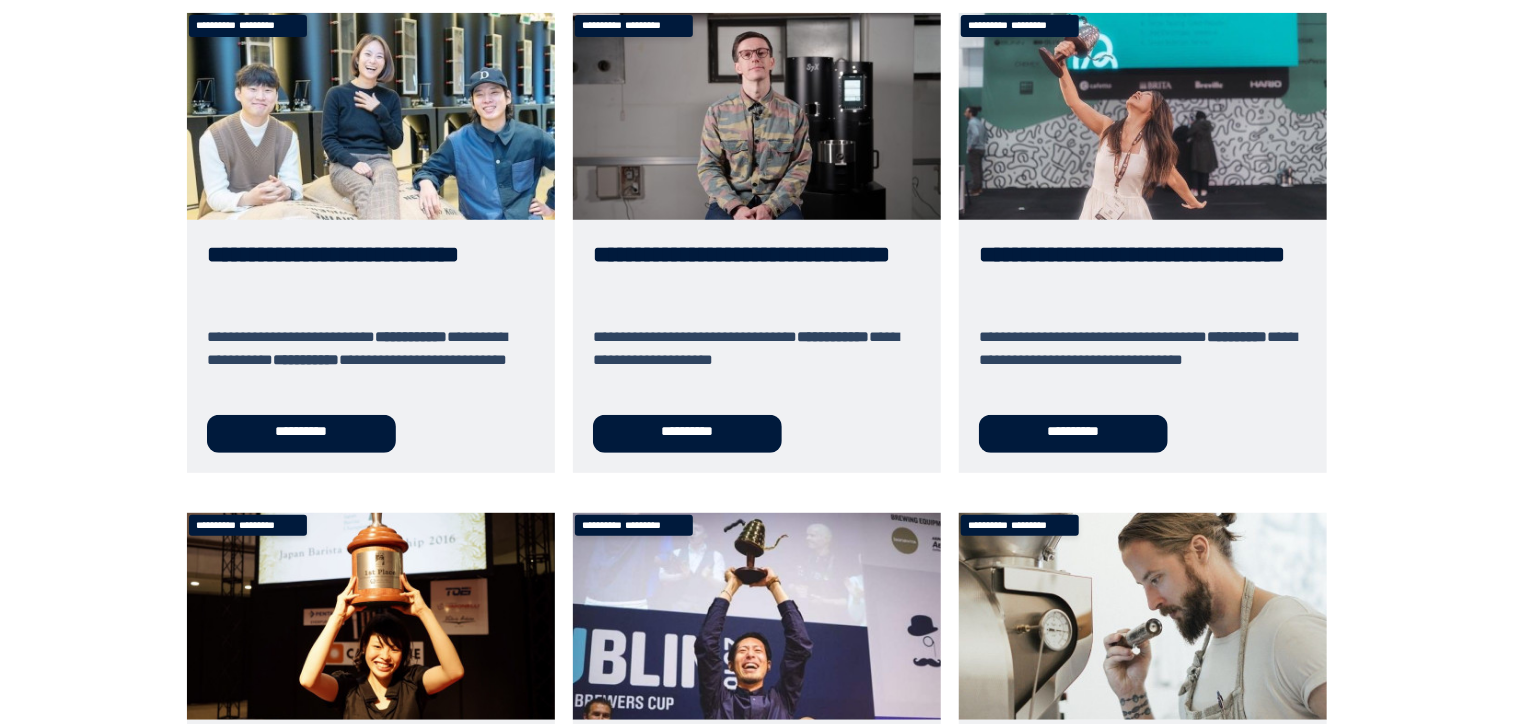 click on "**********" at bounding box center [1143, 242] 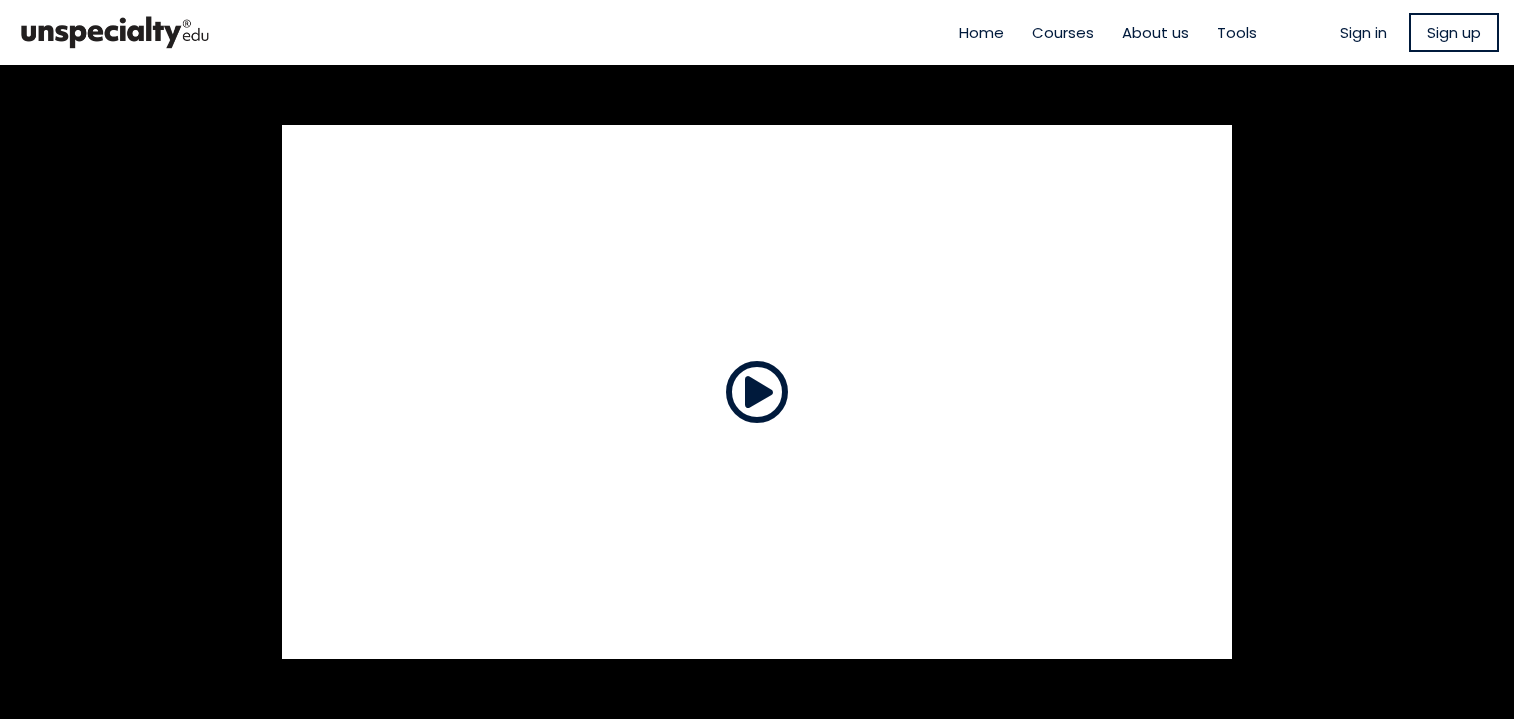 scroll, scrollTop: 0, scrollLeft: 0, axis: both 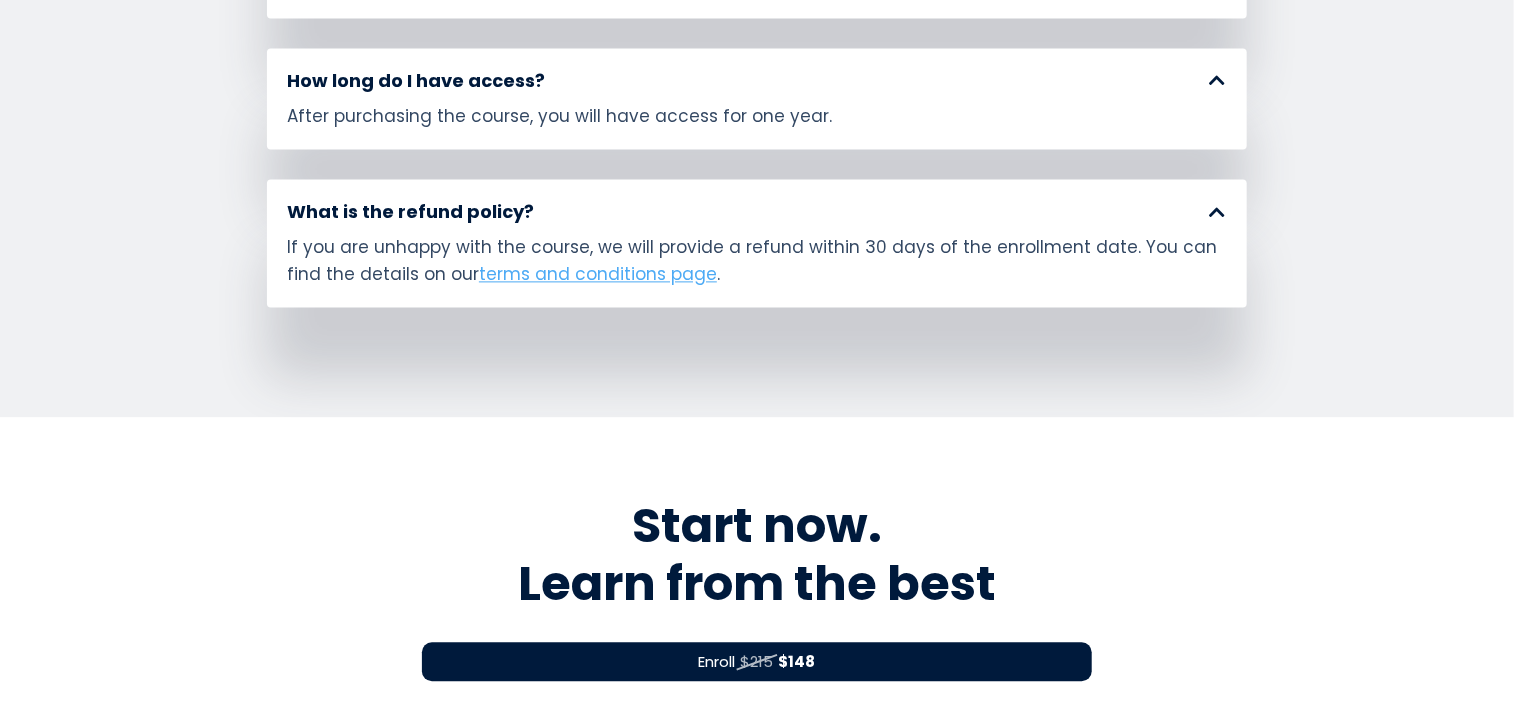 click on "Enroll   $215   $148" at bounding box center [757, 661] 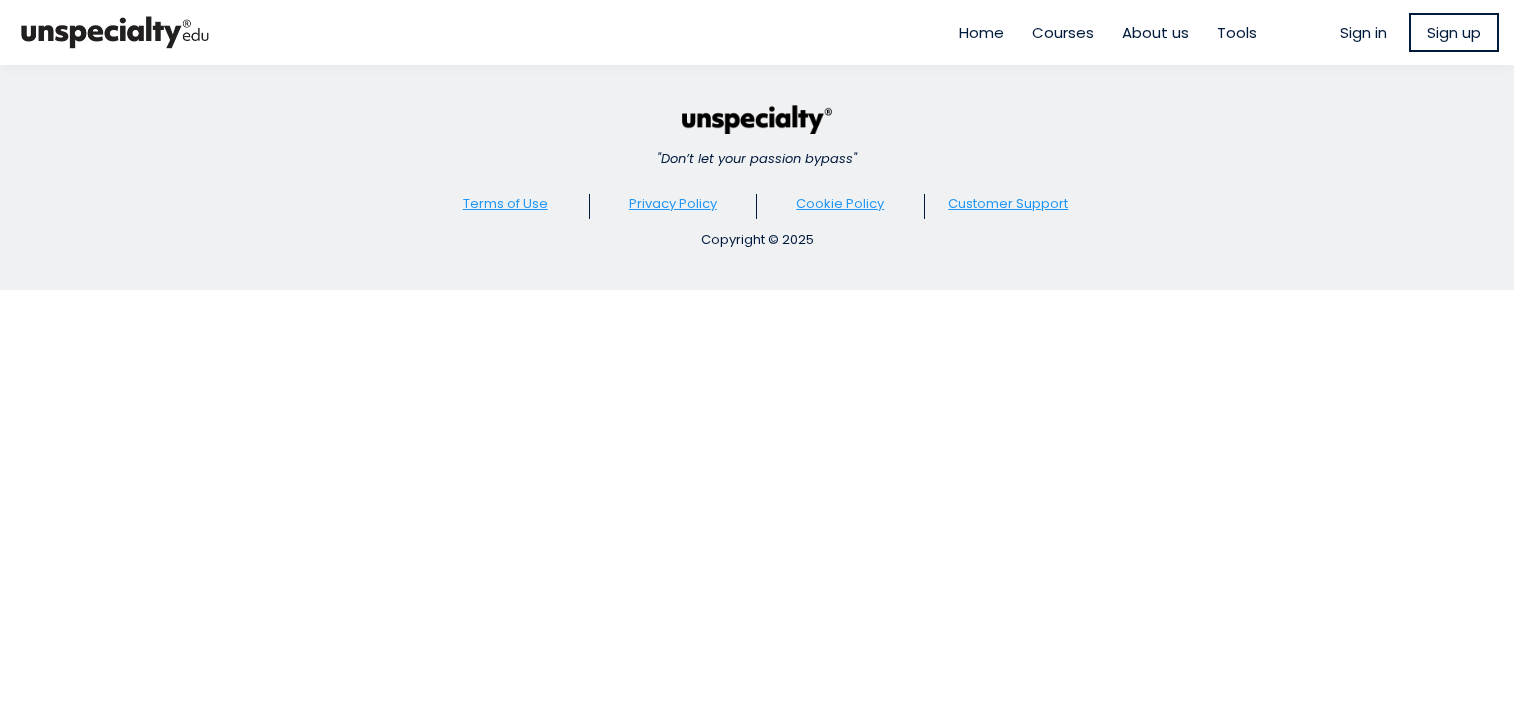 scroll, scrollTop: 0, scrollLeft: 0, axis: both 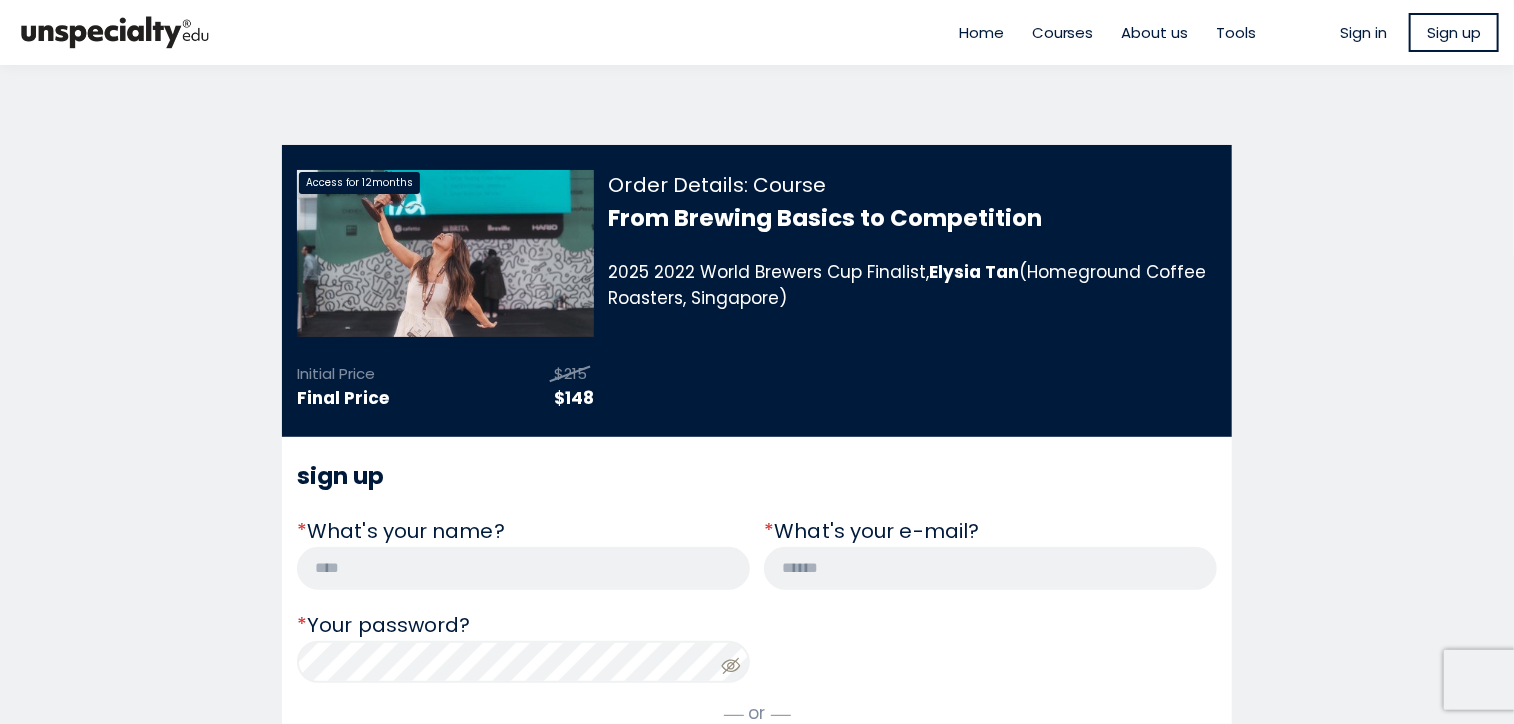 click at bounding box center (523, 568) 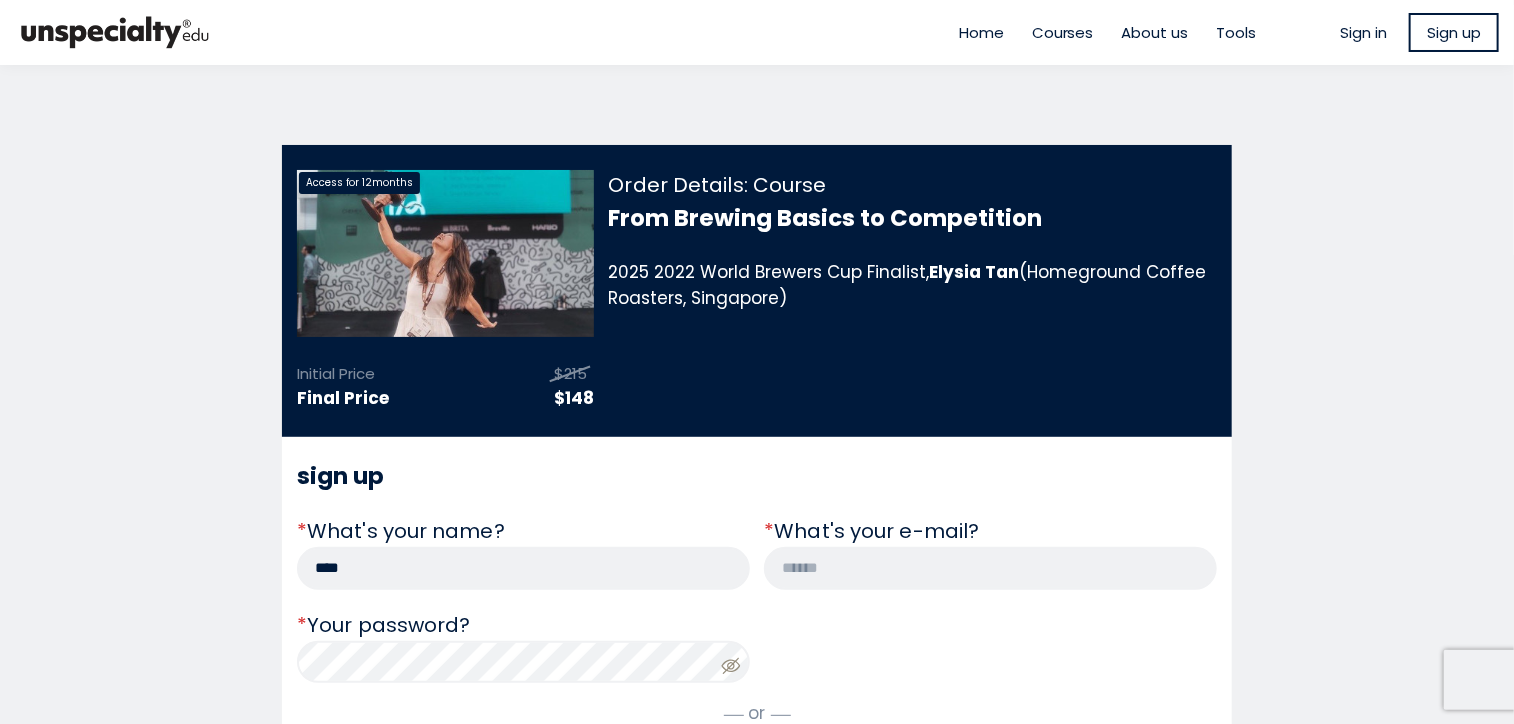 type on "****" 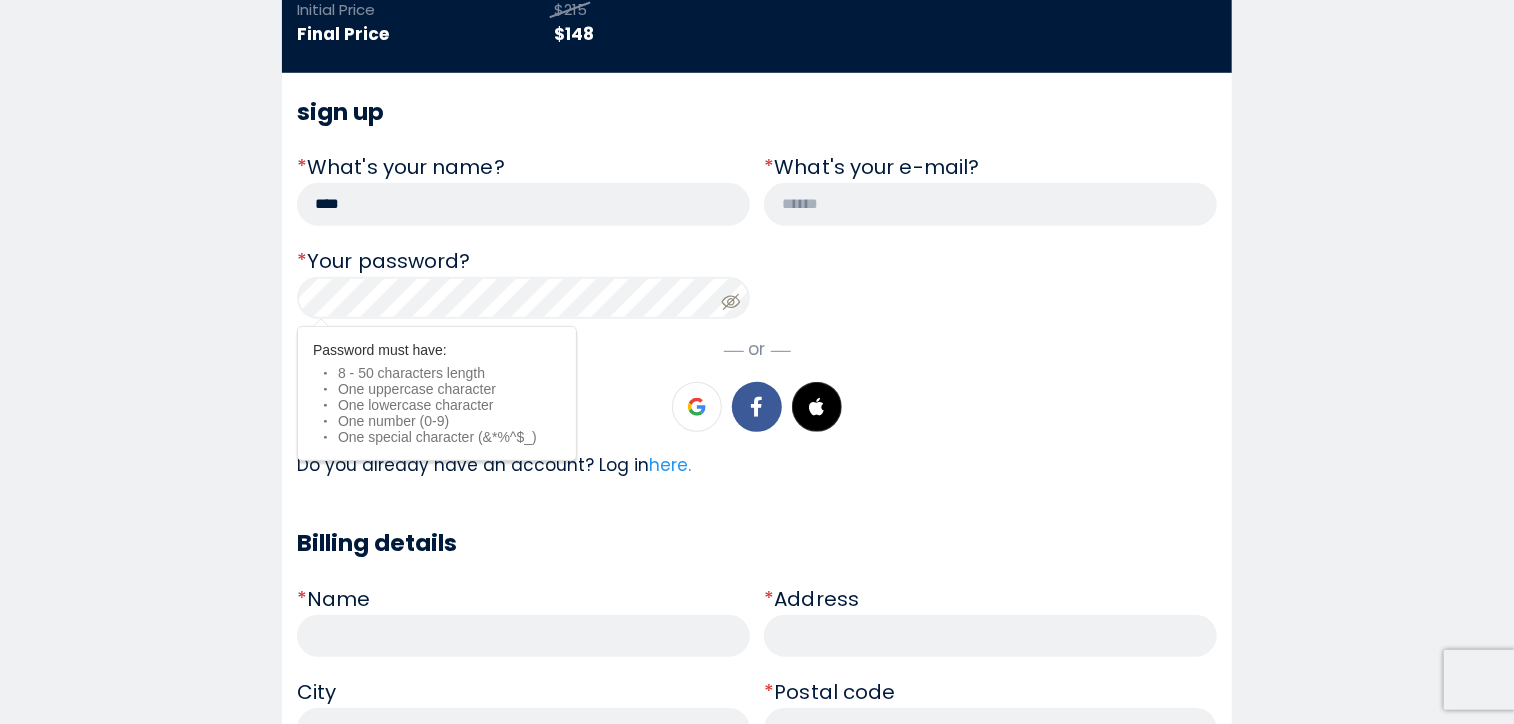 scroll, scrollTop: 368, scrollLeft: 0, axis: vertical 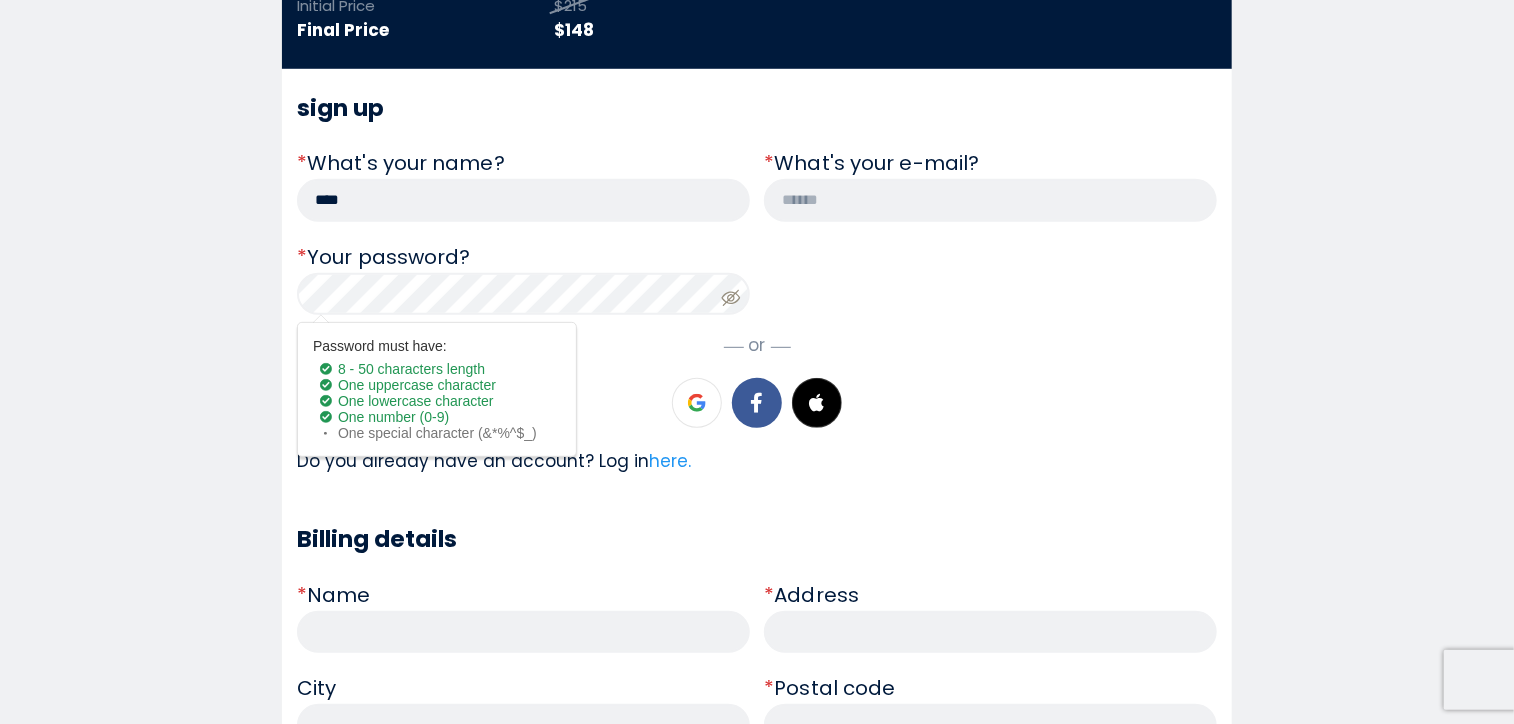 click 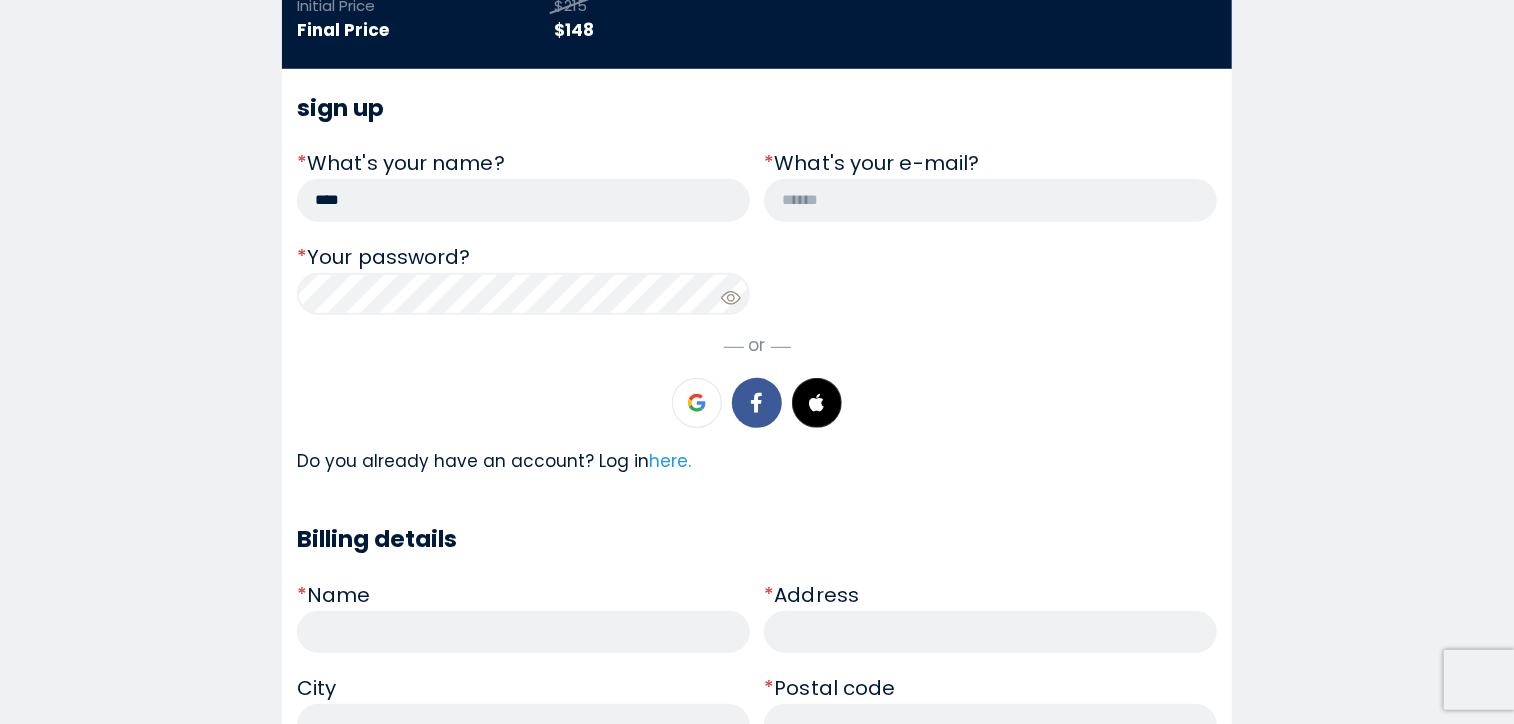 click at bounding box center [990, 200] 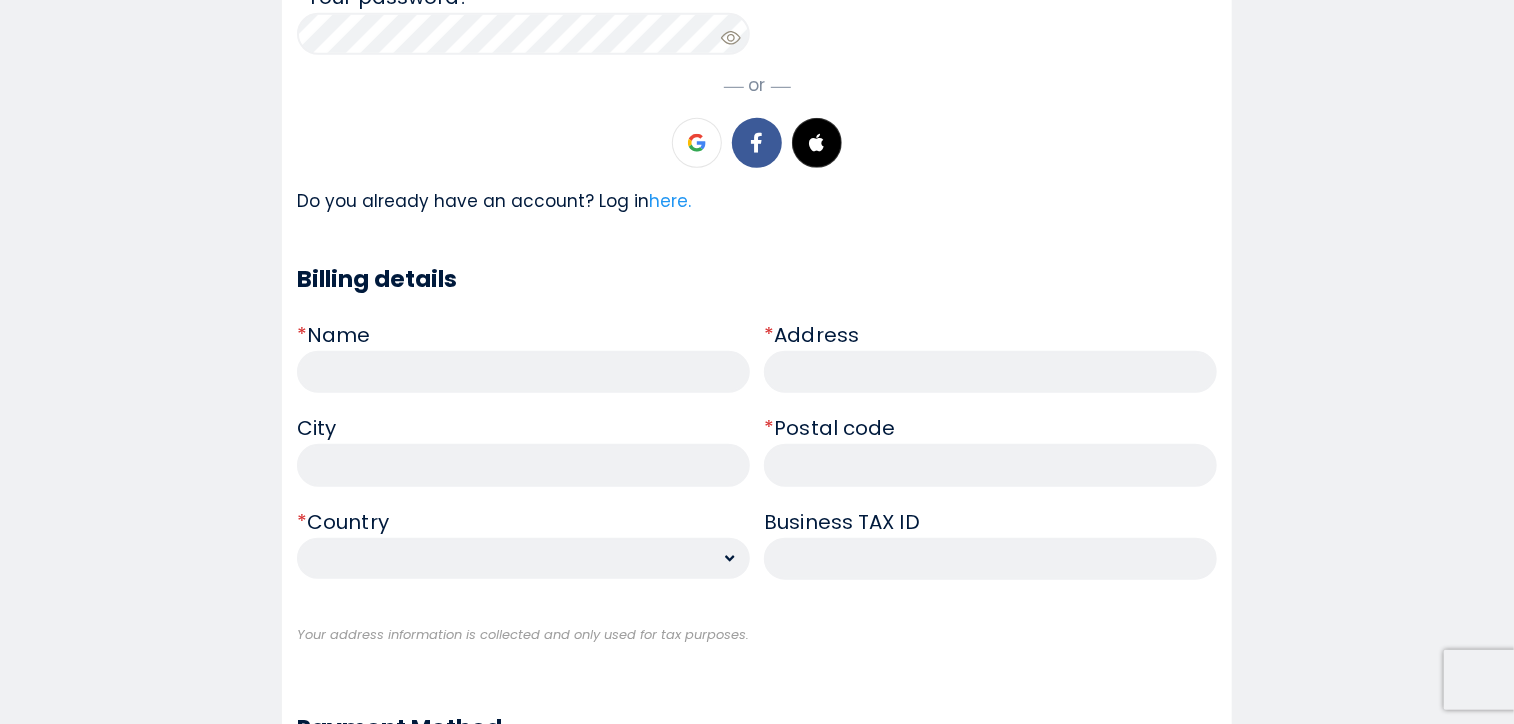 scroll, scrollTop: 628, scrollLeft: 0, axis: vertical 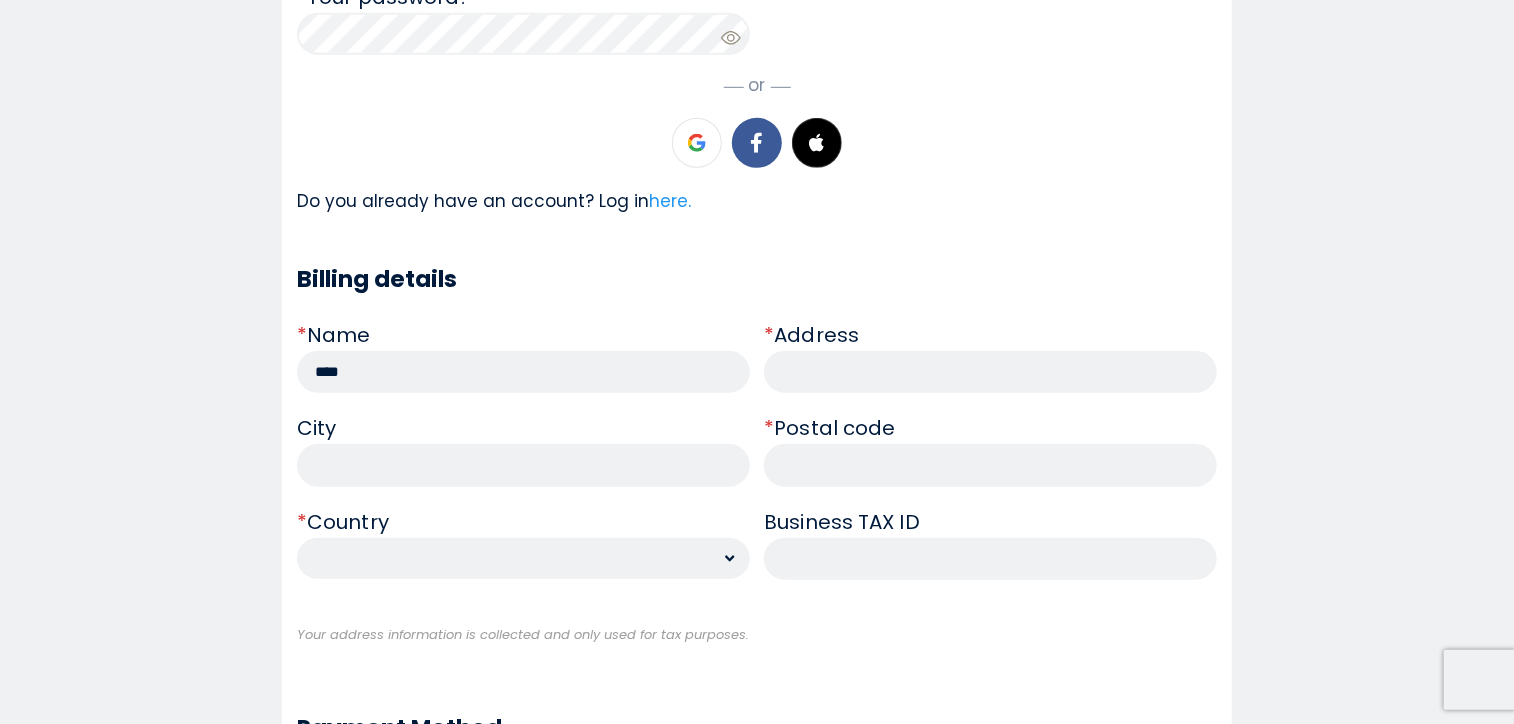 type on "****" 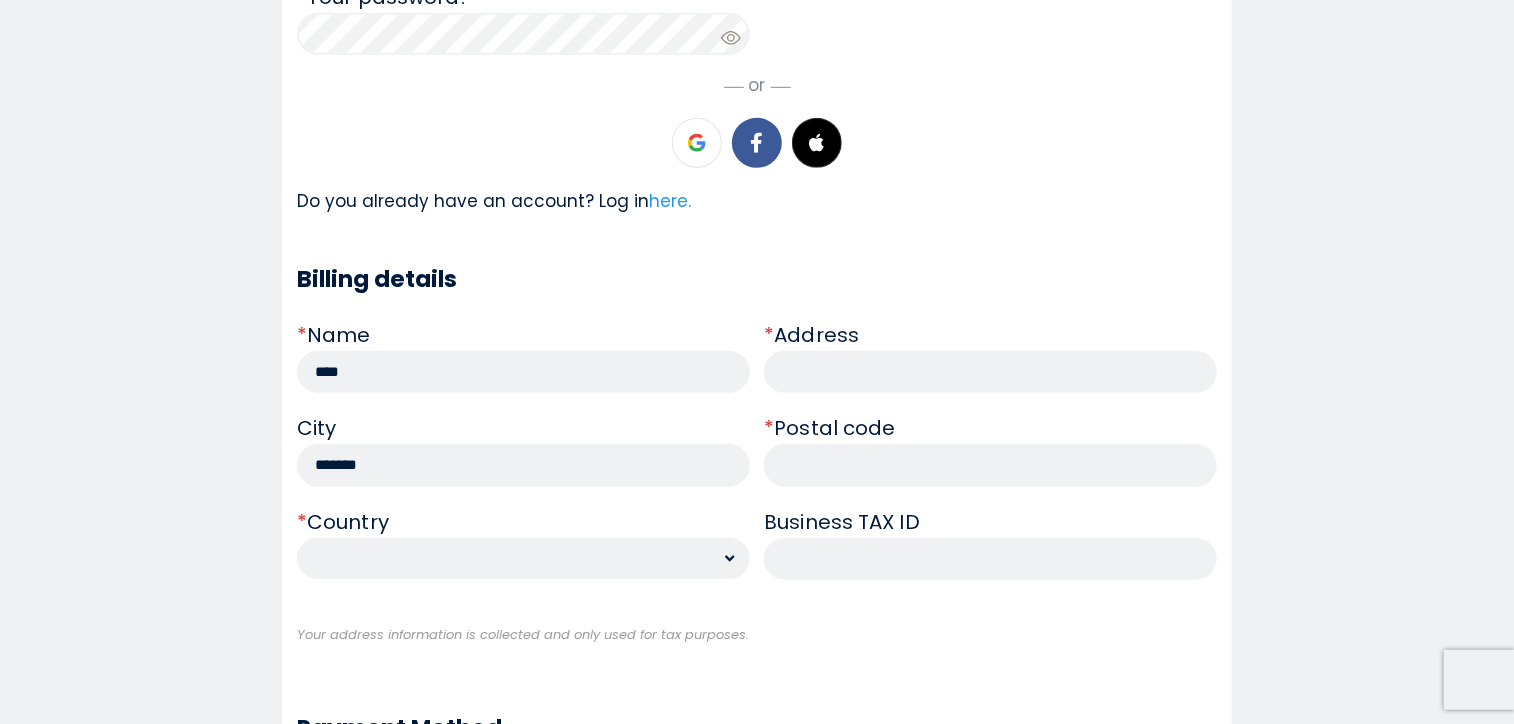 type on "*******" 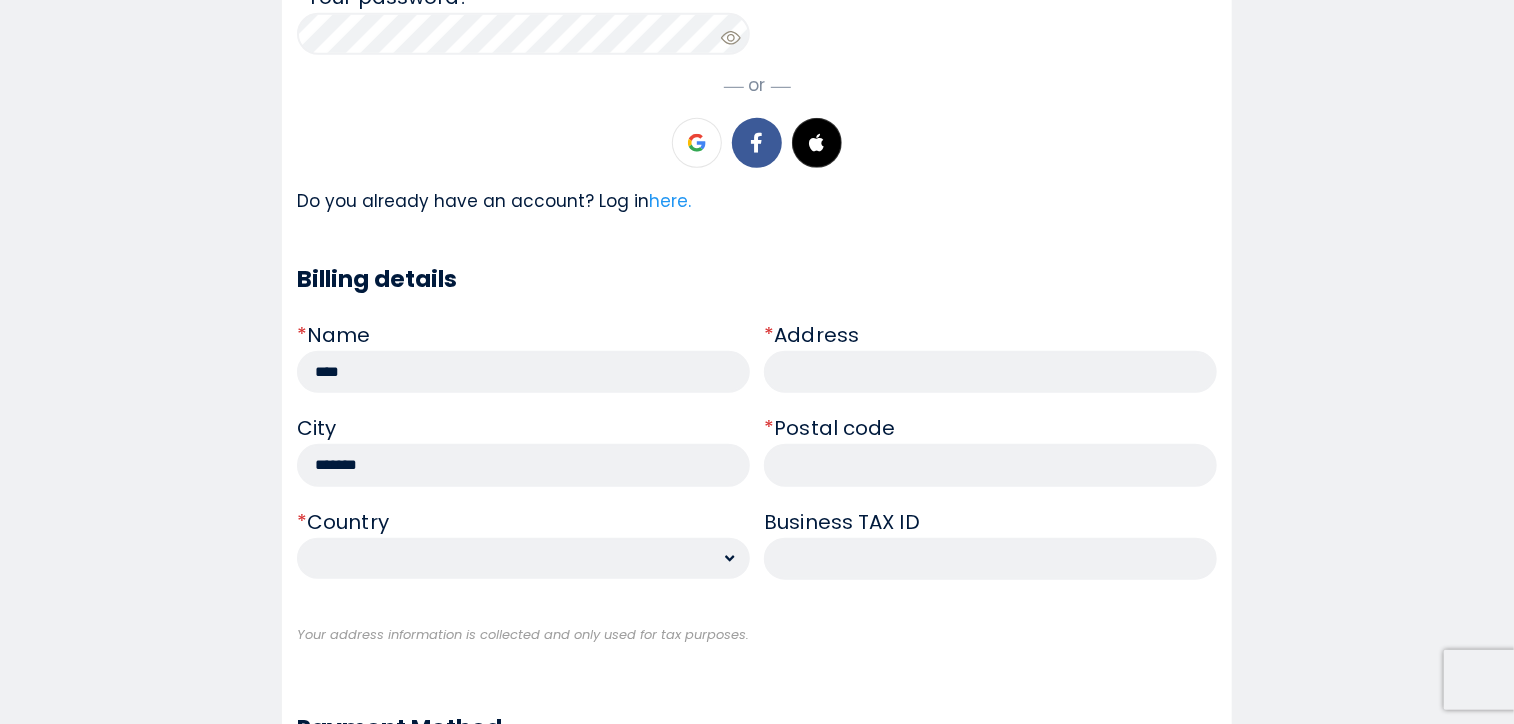 click on "**********" at bounding box center (523, 559) 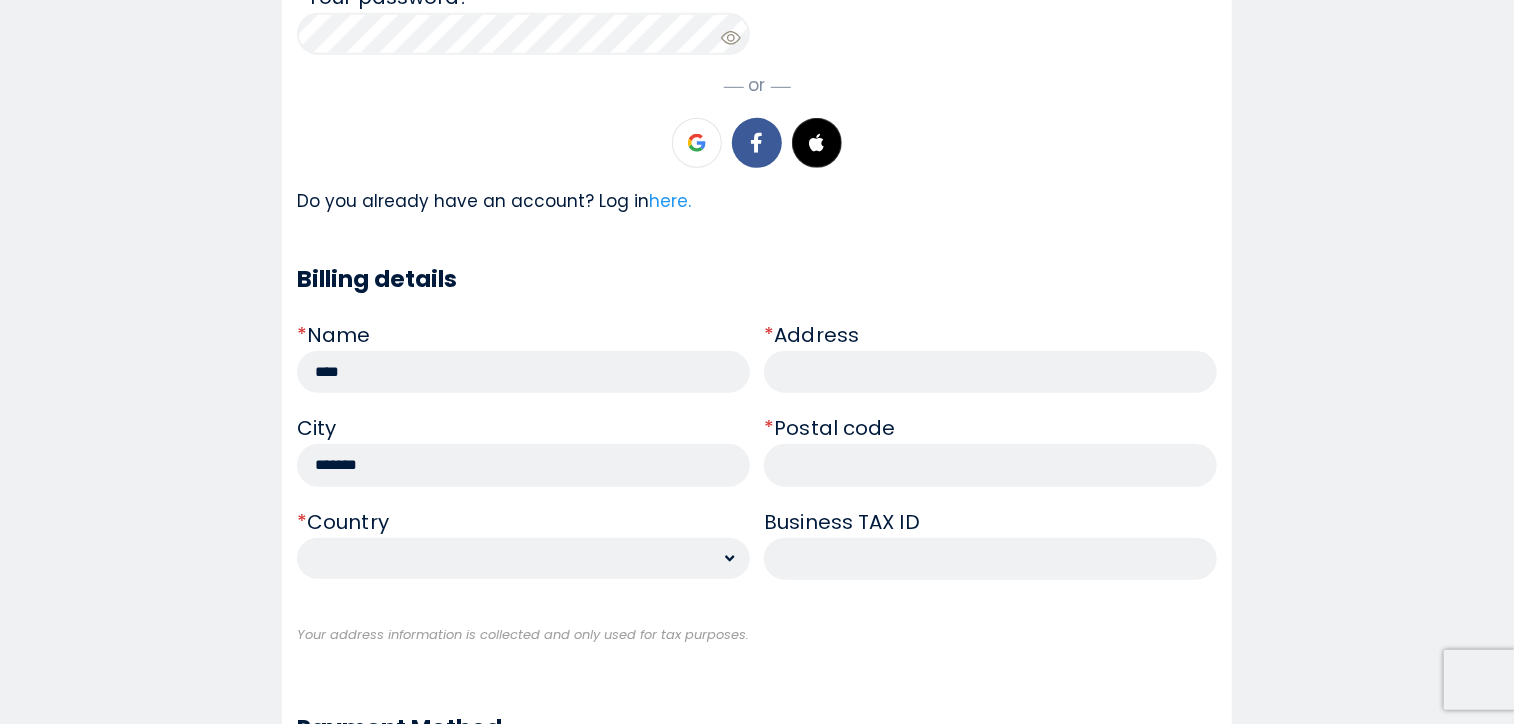 select on "**" 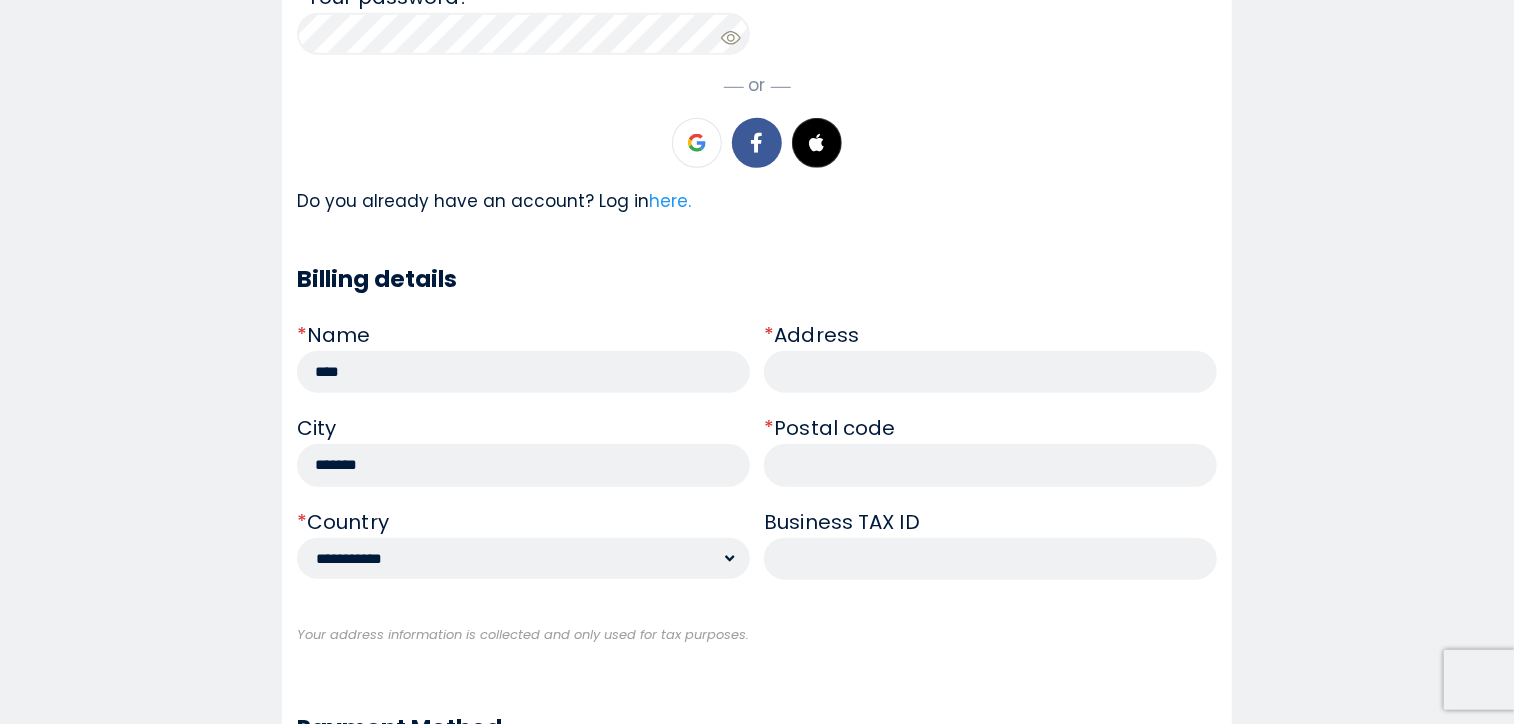click on "**********" at bounding box center [523, 559] 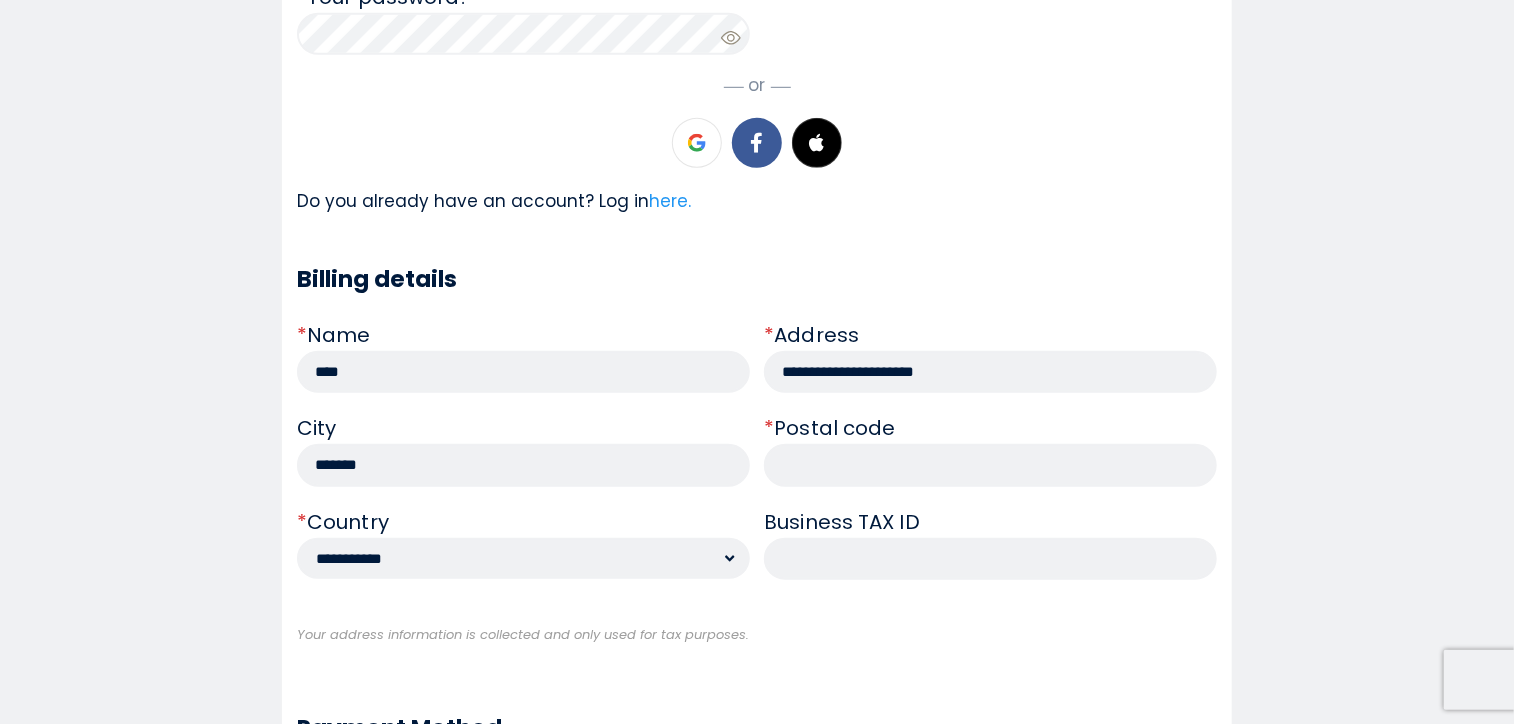 type on "**********" 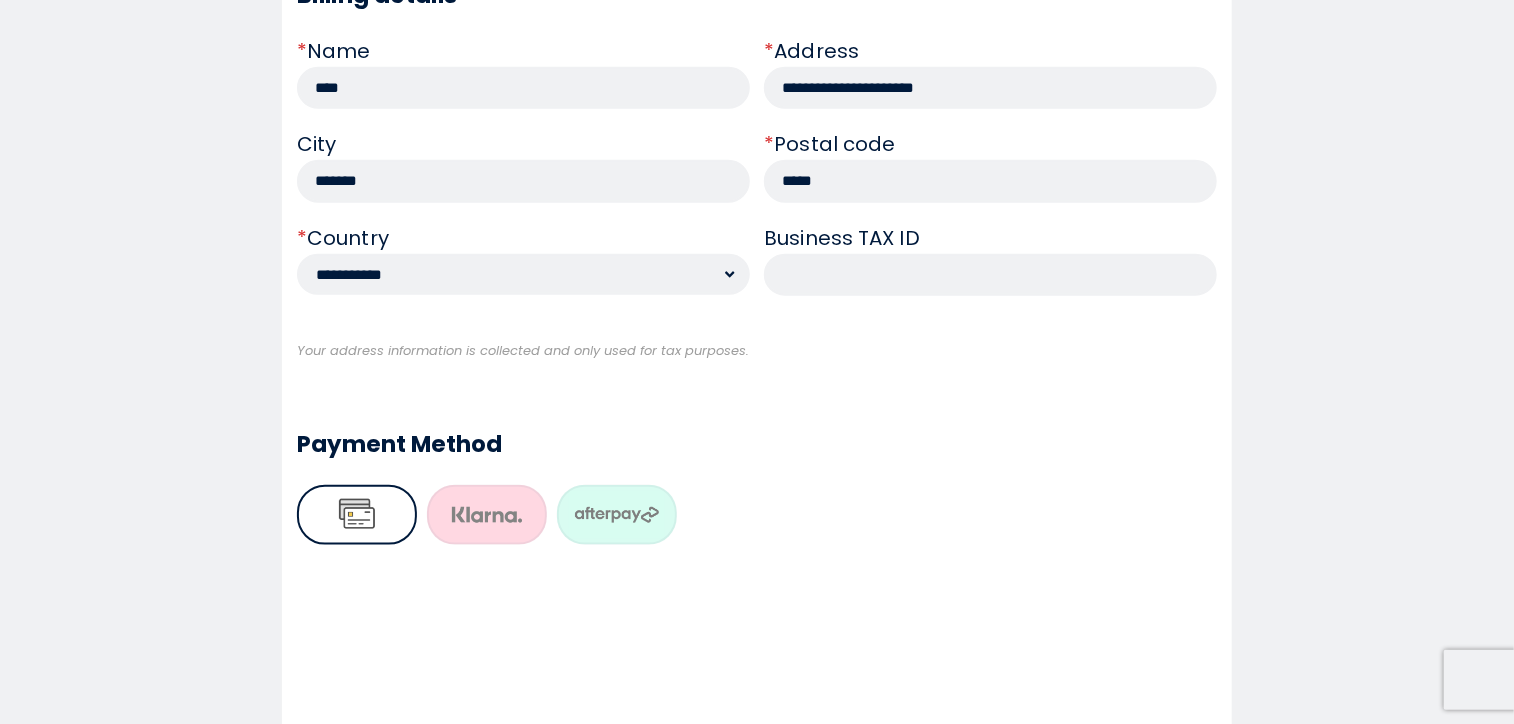 scroll, scrollTop: 1148, scrollLeft: 0, axis: vertical 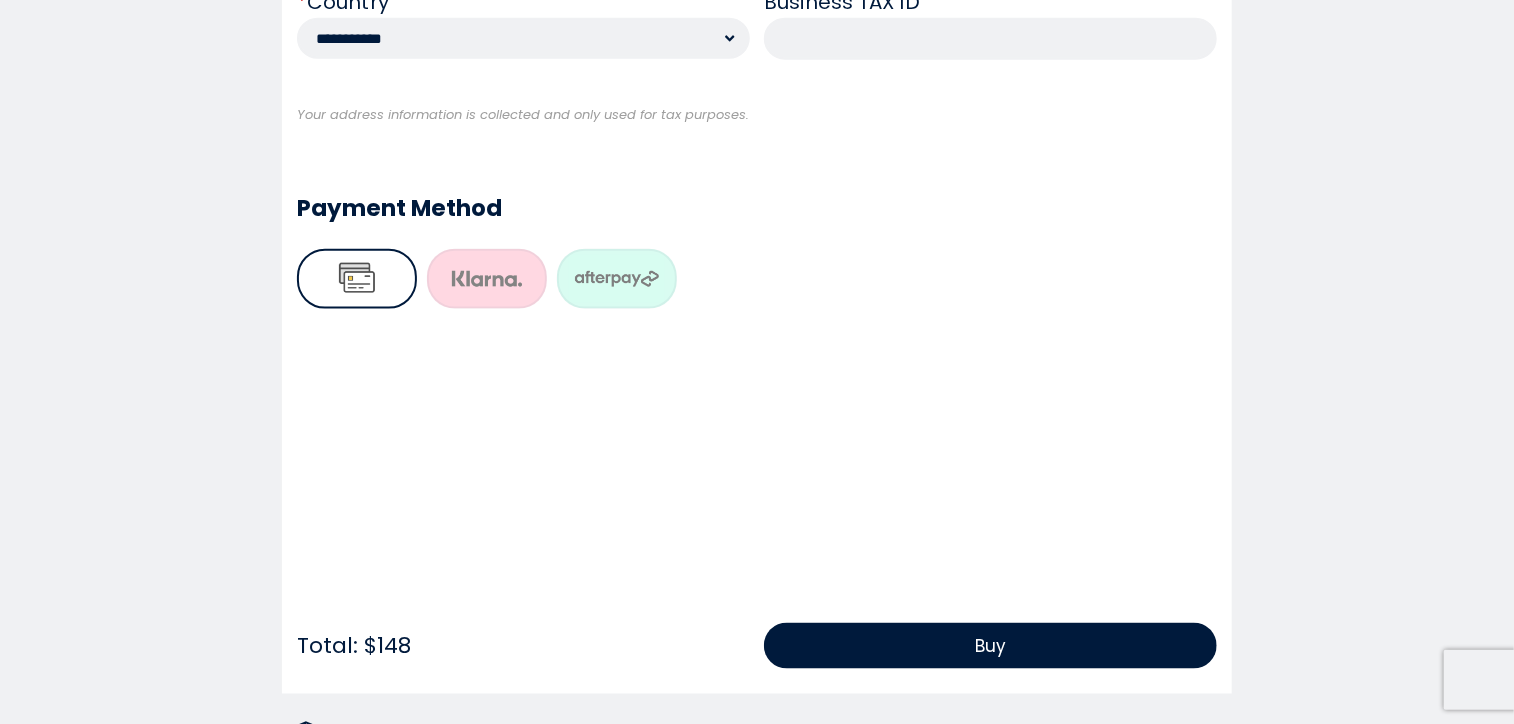 type on "*****" 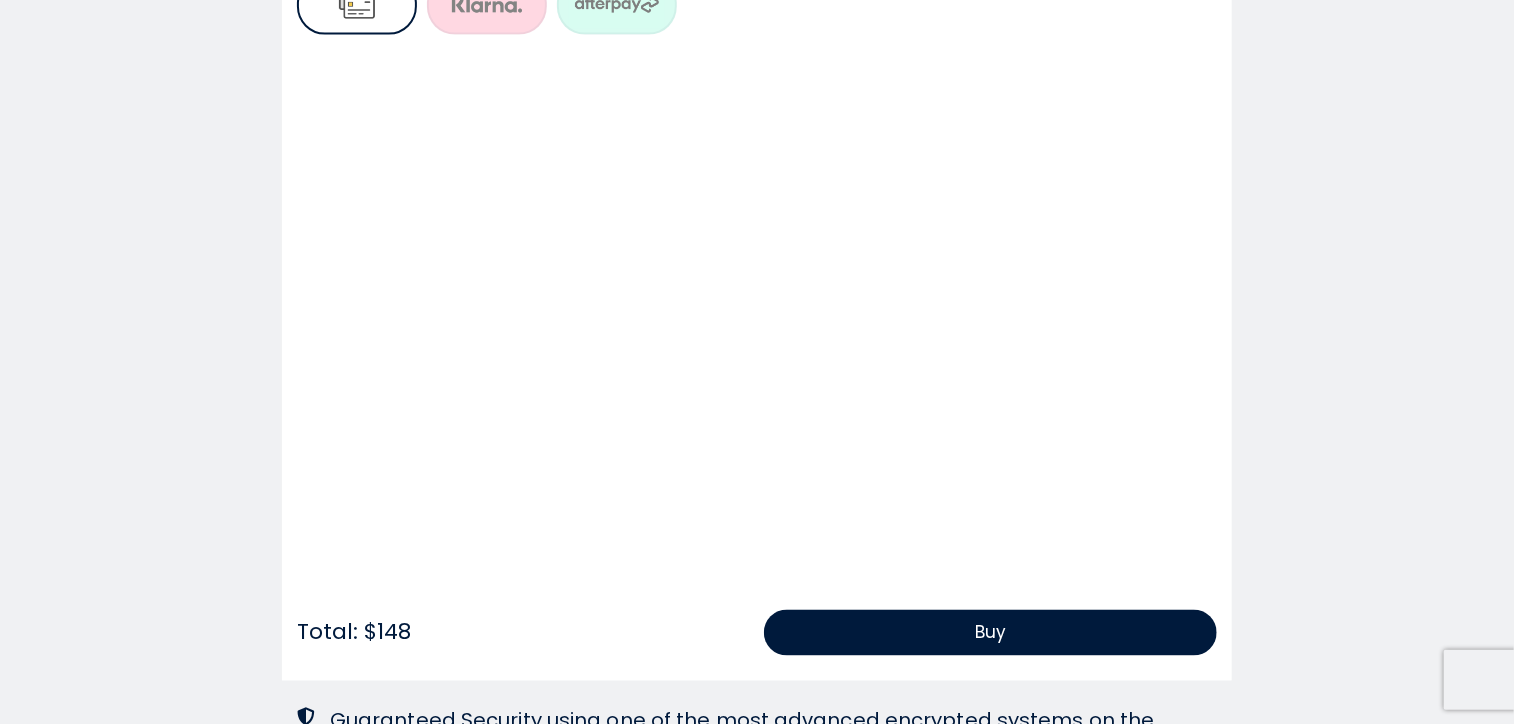 scroll, scrollTop: 1698, scrollLeft: 0, axis: vertical 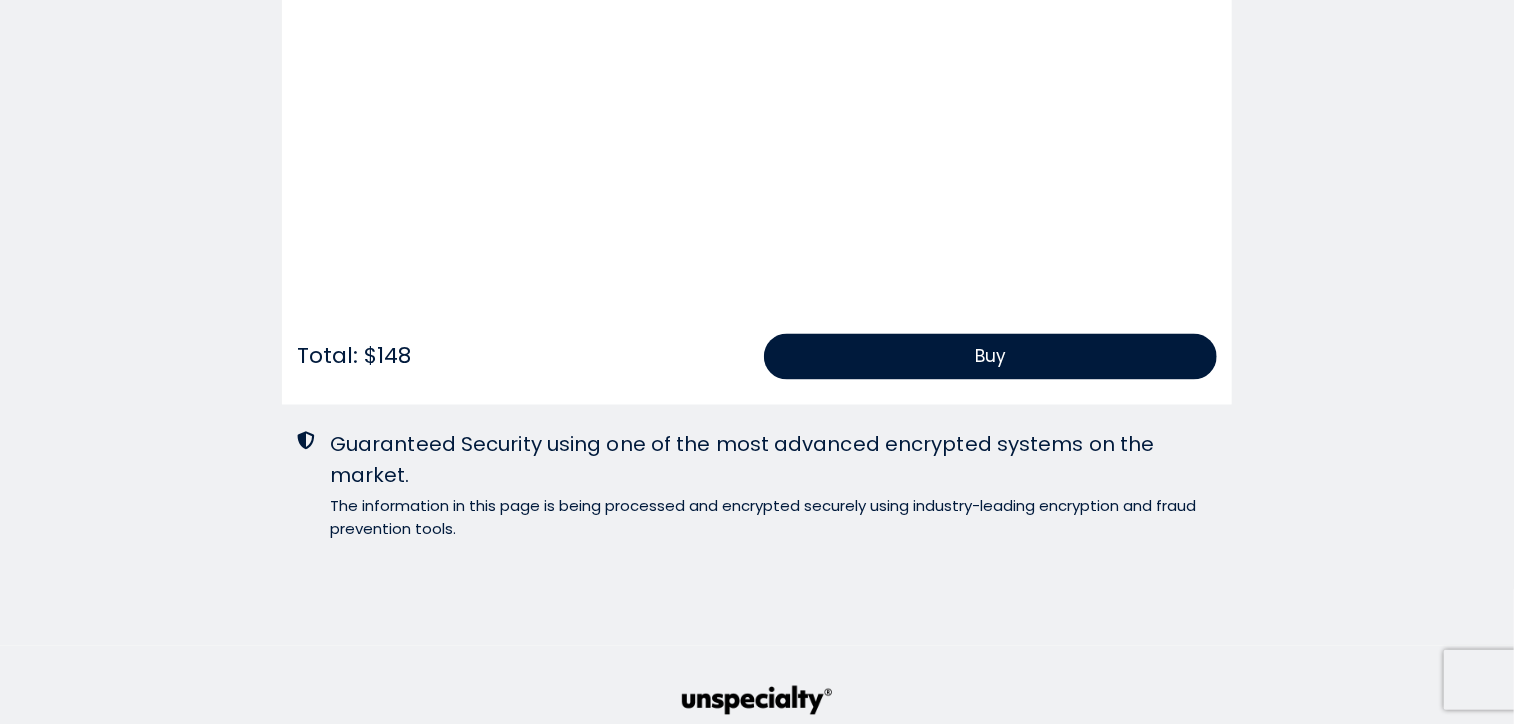 click on "Buy" at bounding box center (990, 357) 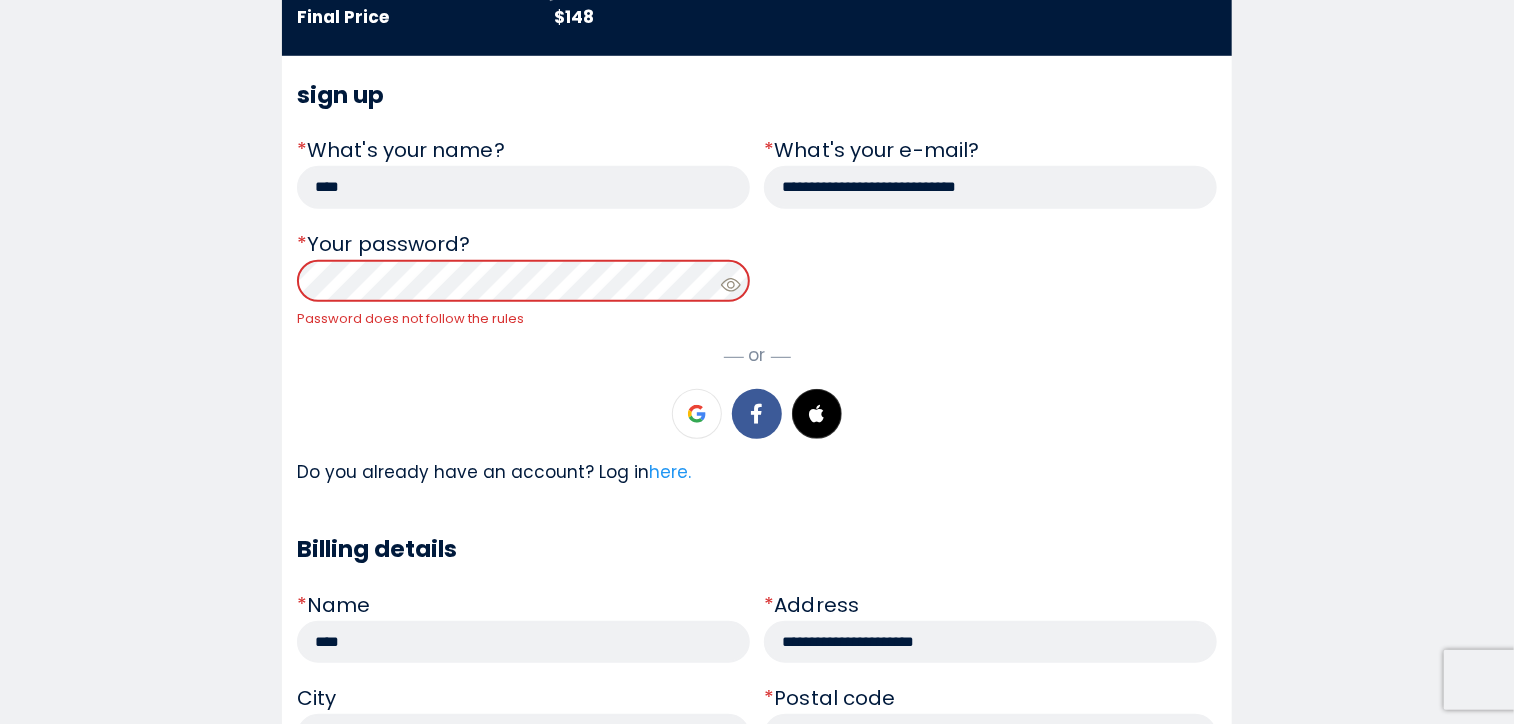 scroll, scrollTop: 383, scrollLeft: 0, axis: vertical 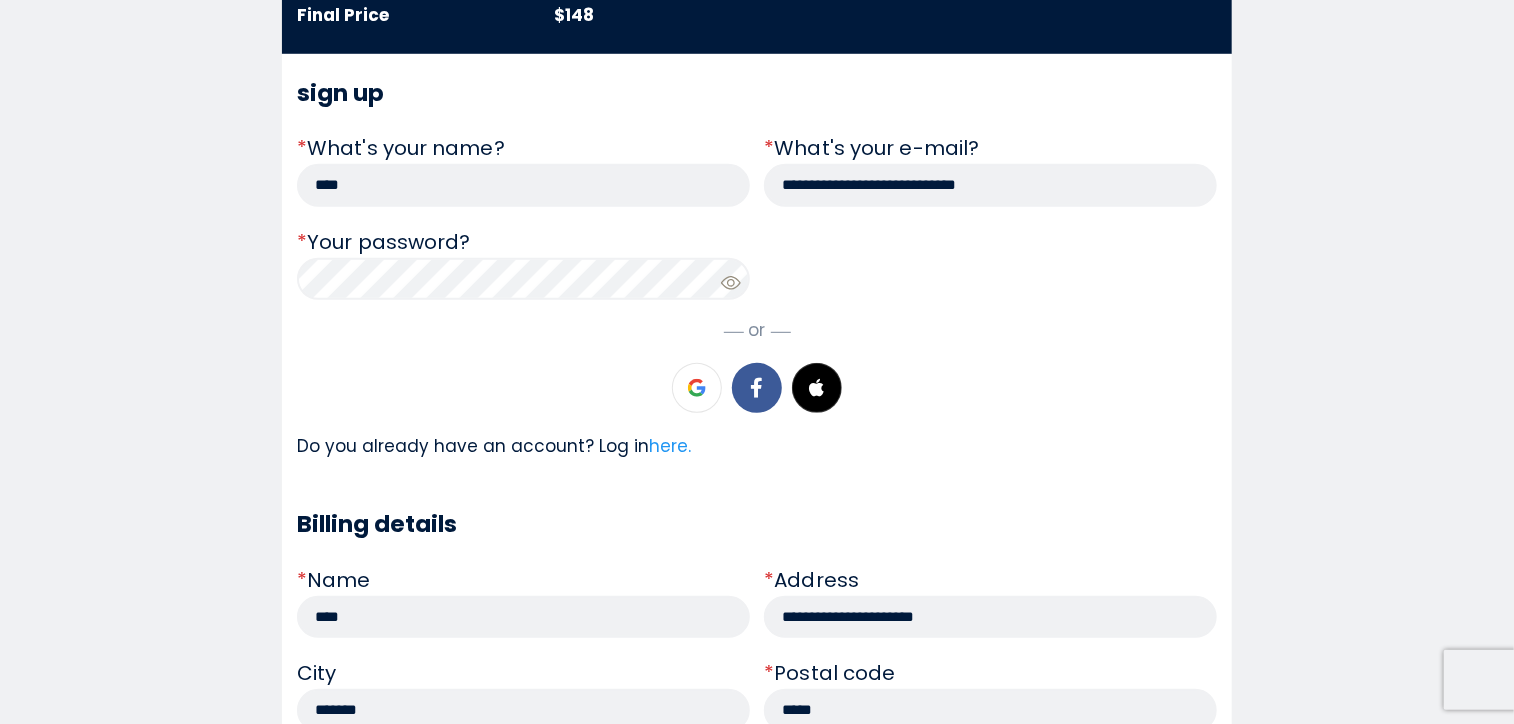 click on "**********" at bounding box center (757, 273) 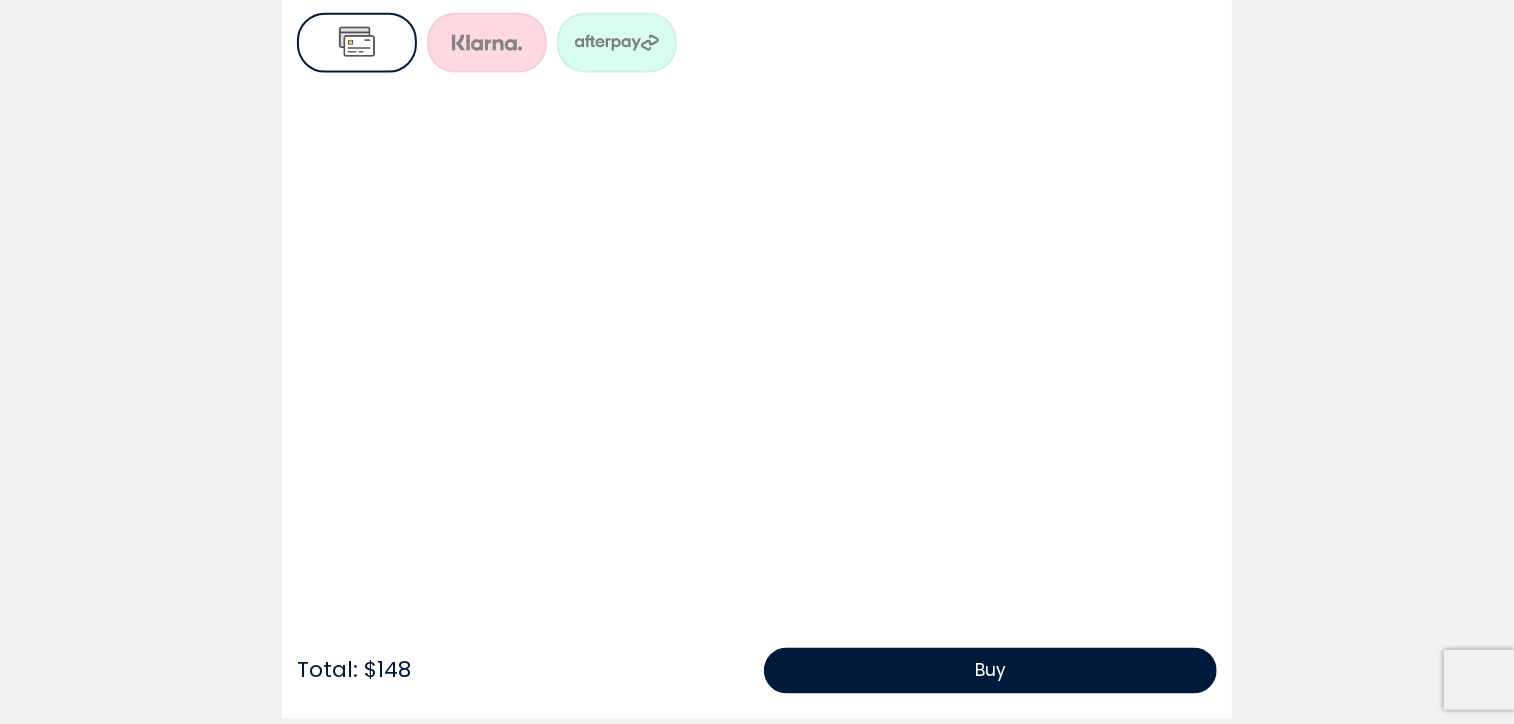 scroll, scrollTop: 1385, scrollLeft: 0, axis: vertical 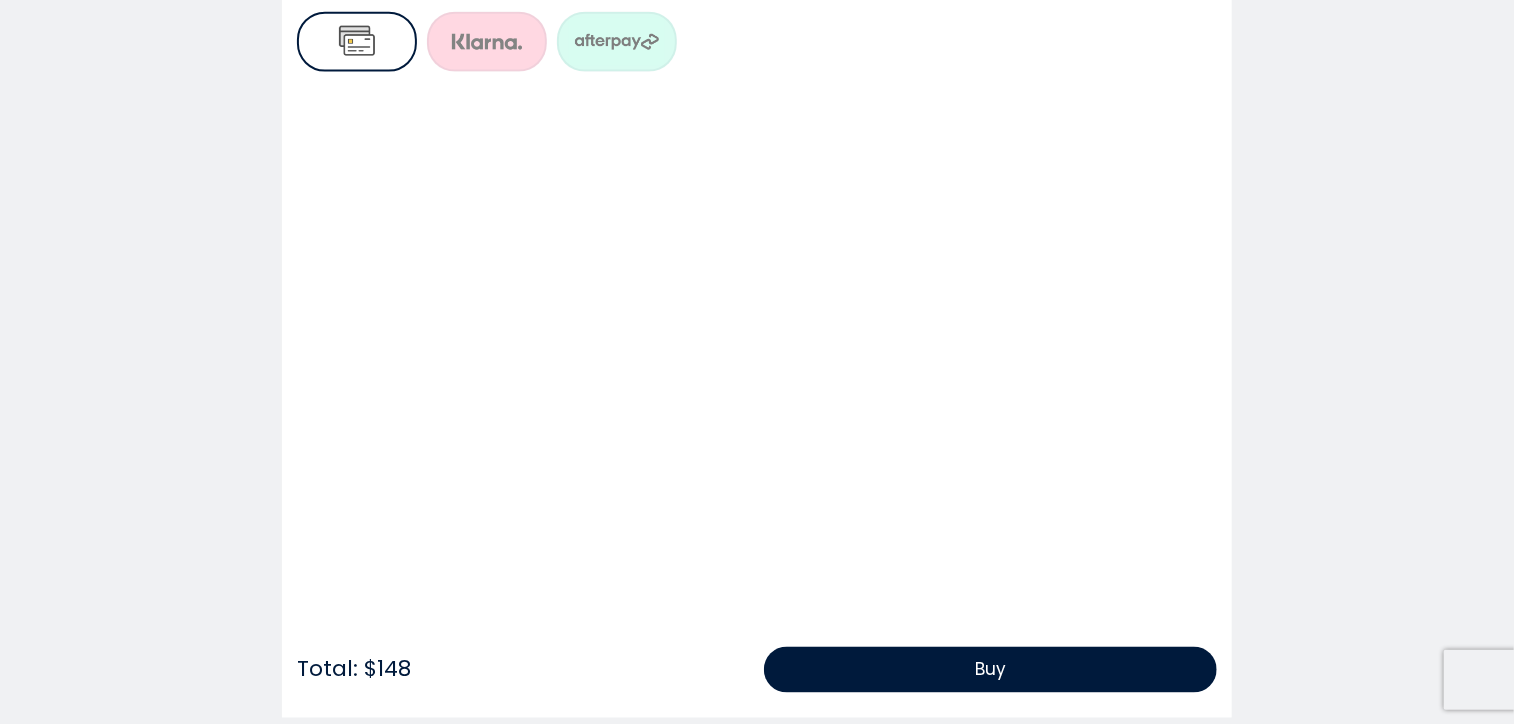 click on "Buy" at bounding box center (990, 670) 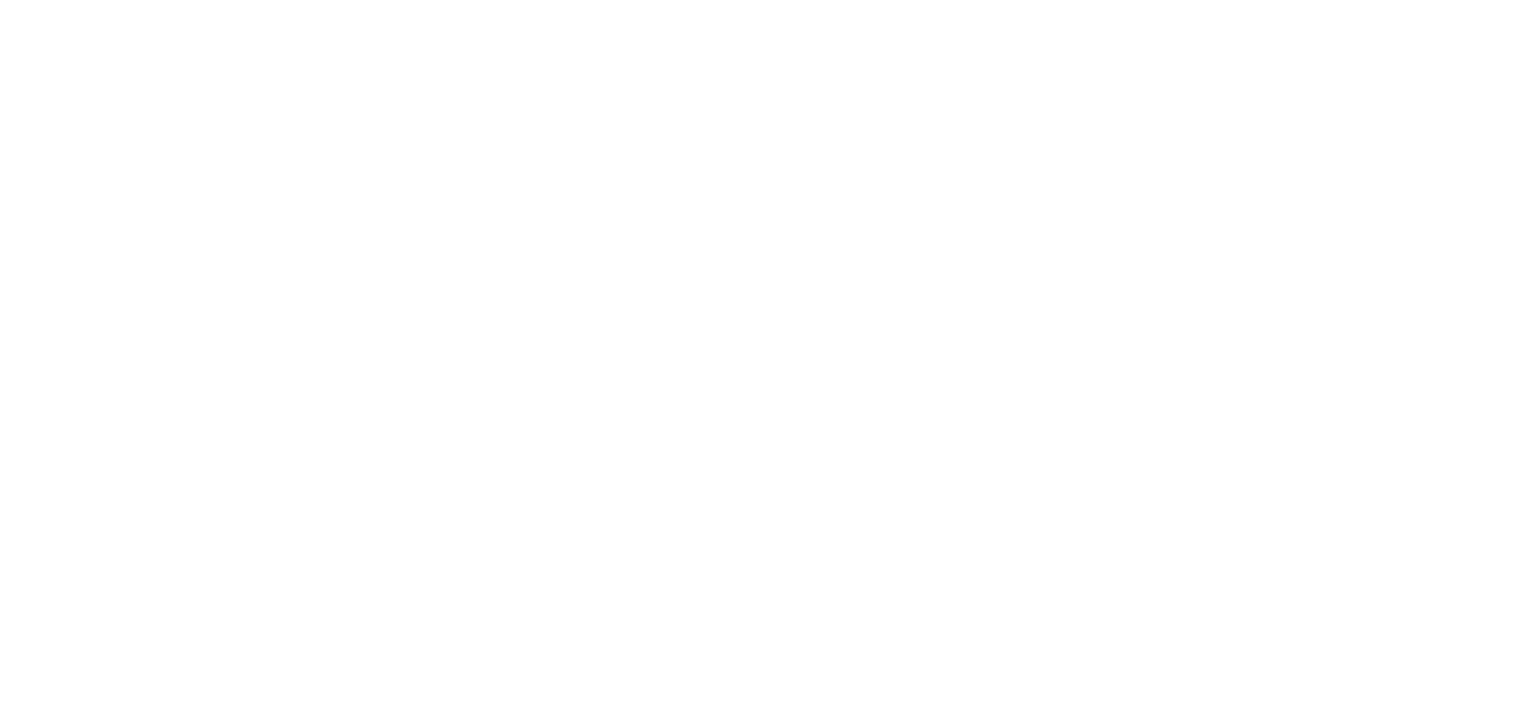 scroll, scrollTop: 0, scrollLeft: 0, axis: both 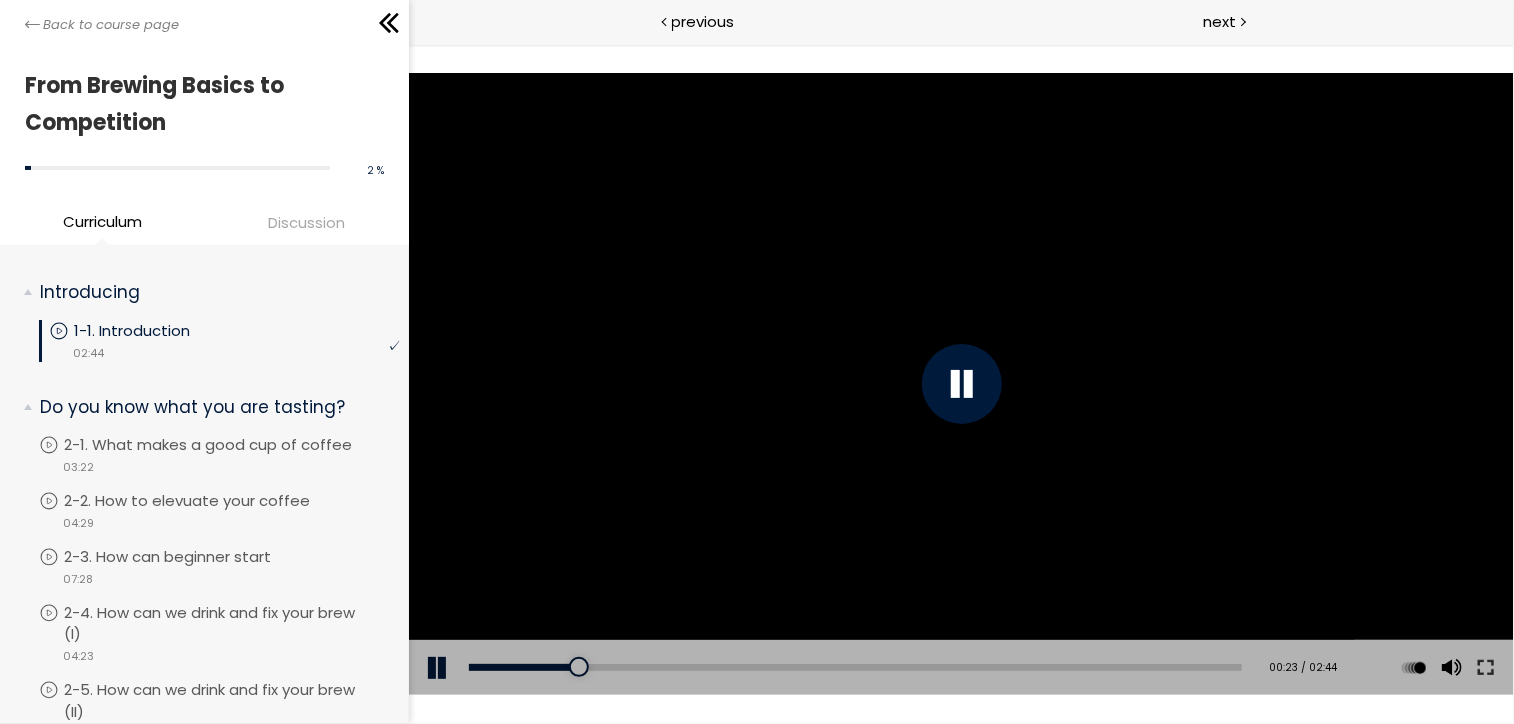 click on "Discussion" at bounding box center [306, 222] 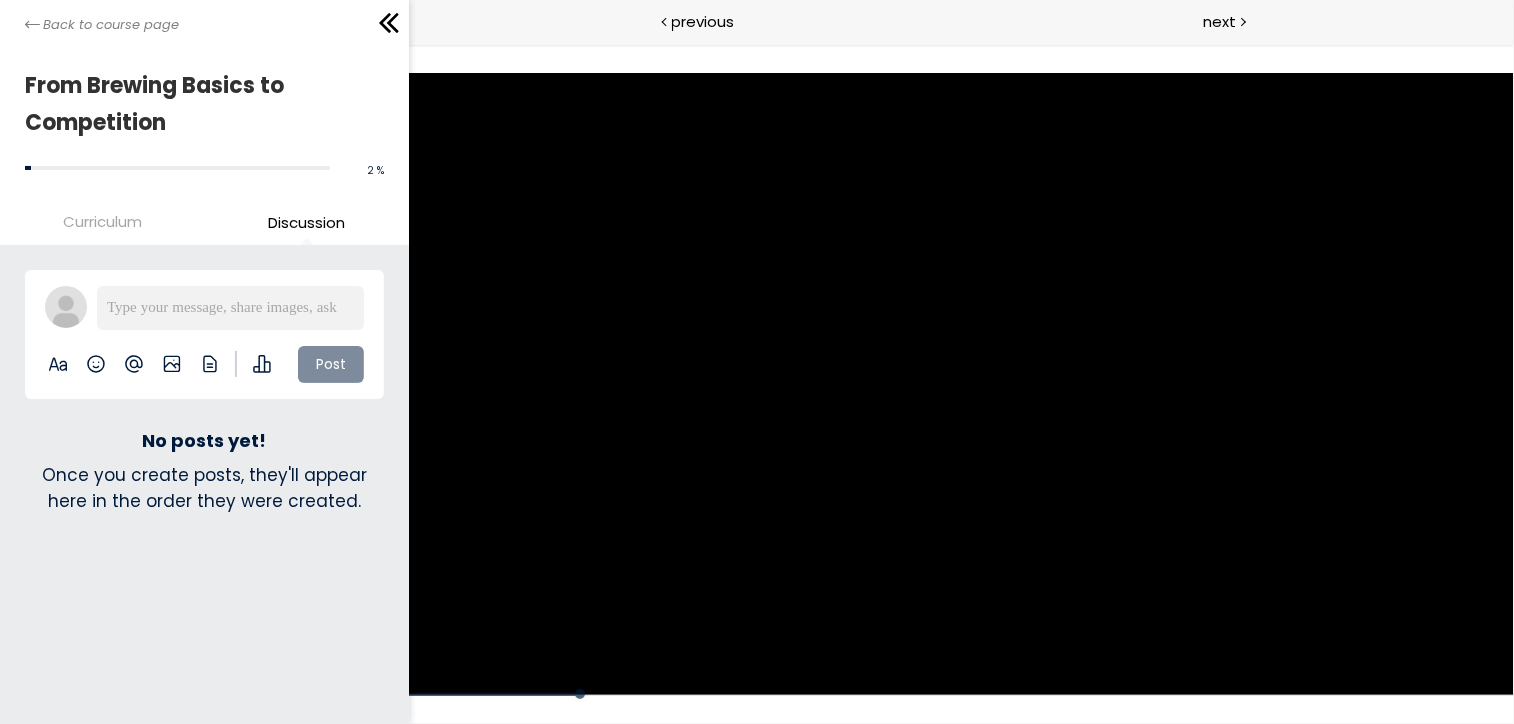 click on "Curriculum" at bounding box center (102, 221) 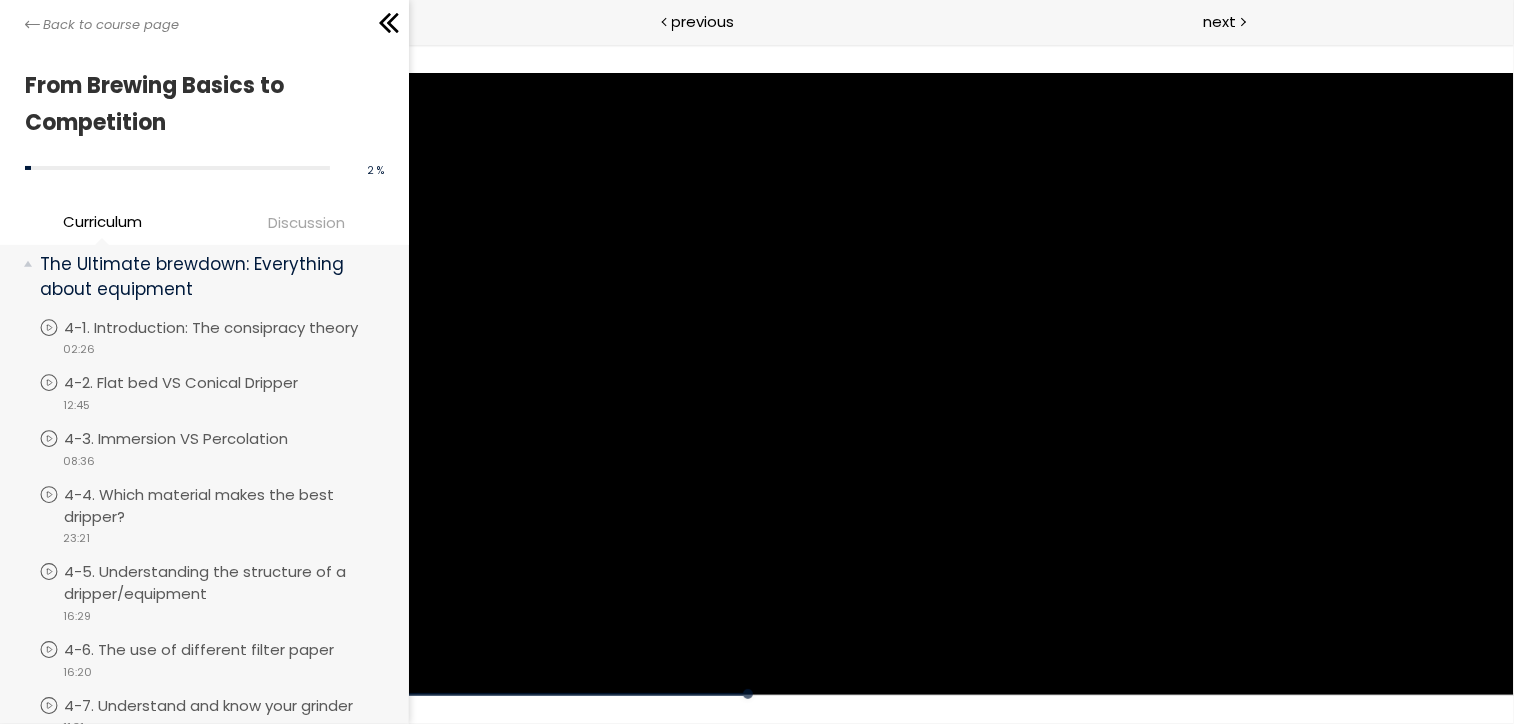 scroll, scrollTop: 1340, scrollLeft: 0, axis: vertical 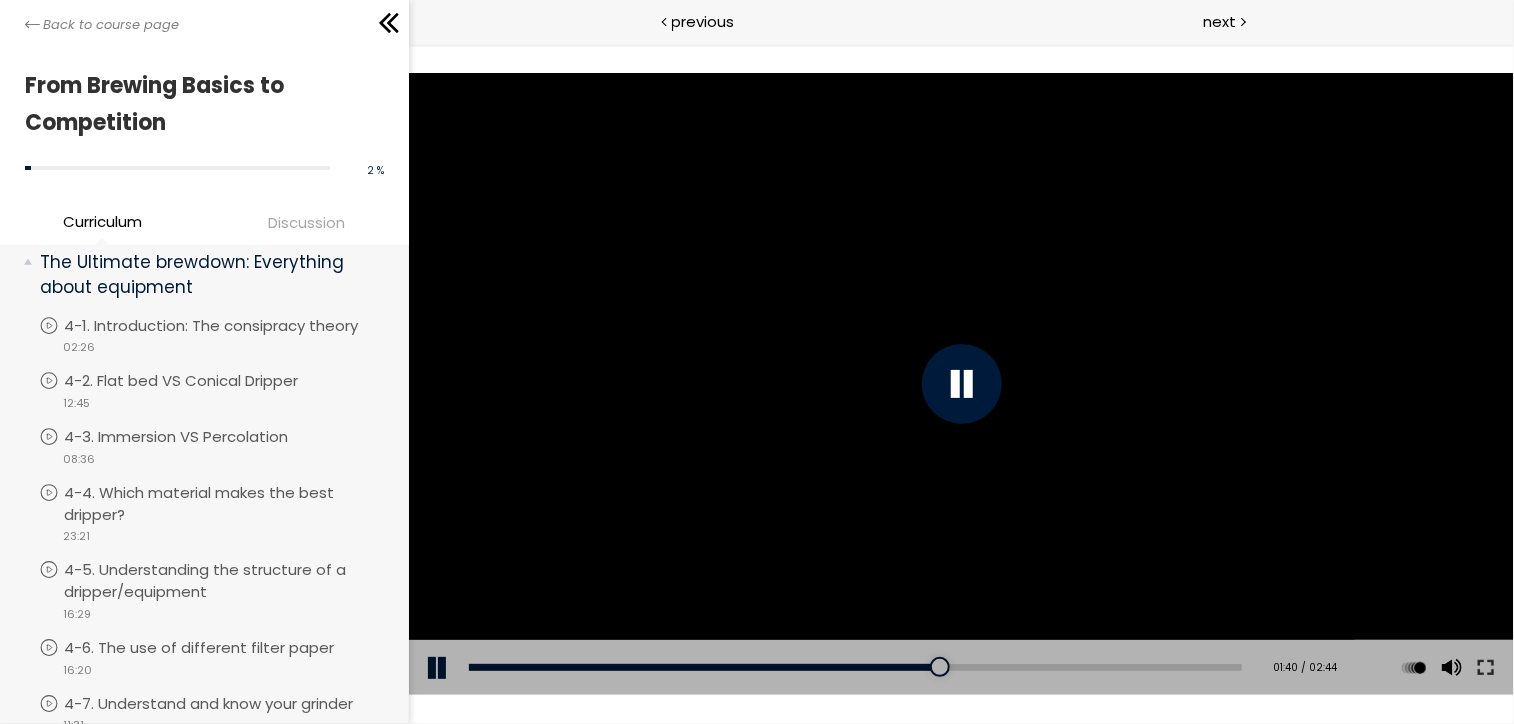 click at bounding box center (961, 383) 